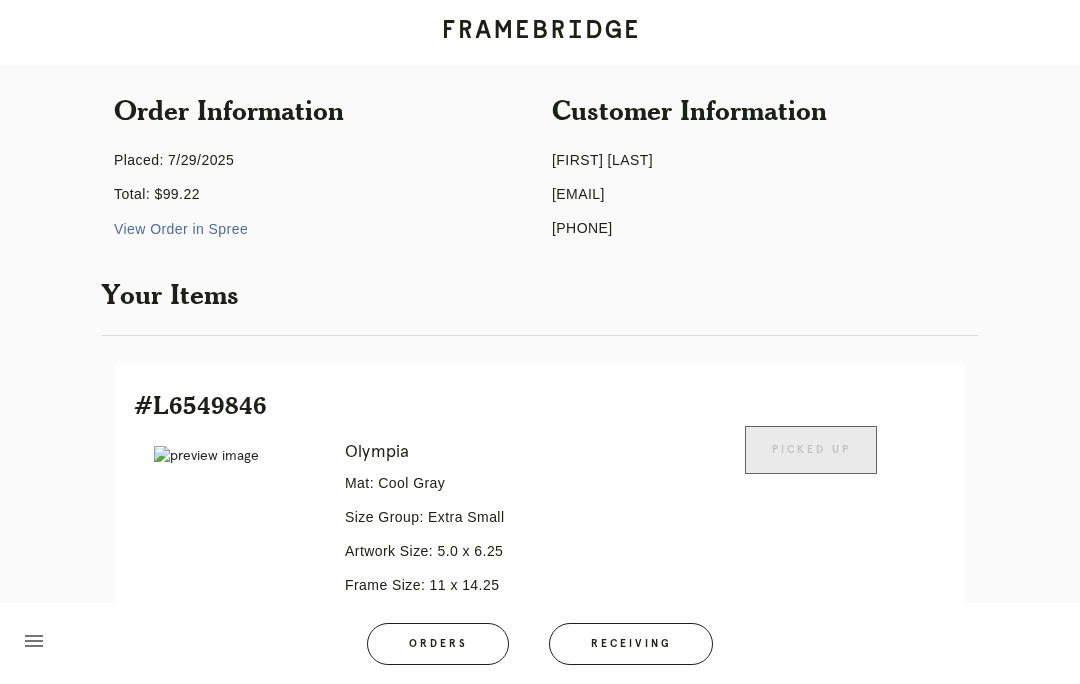 scroll, scrollTop: 172, scrollLeft: 0, axis: vertical 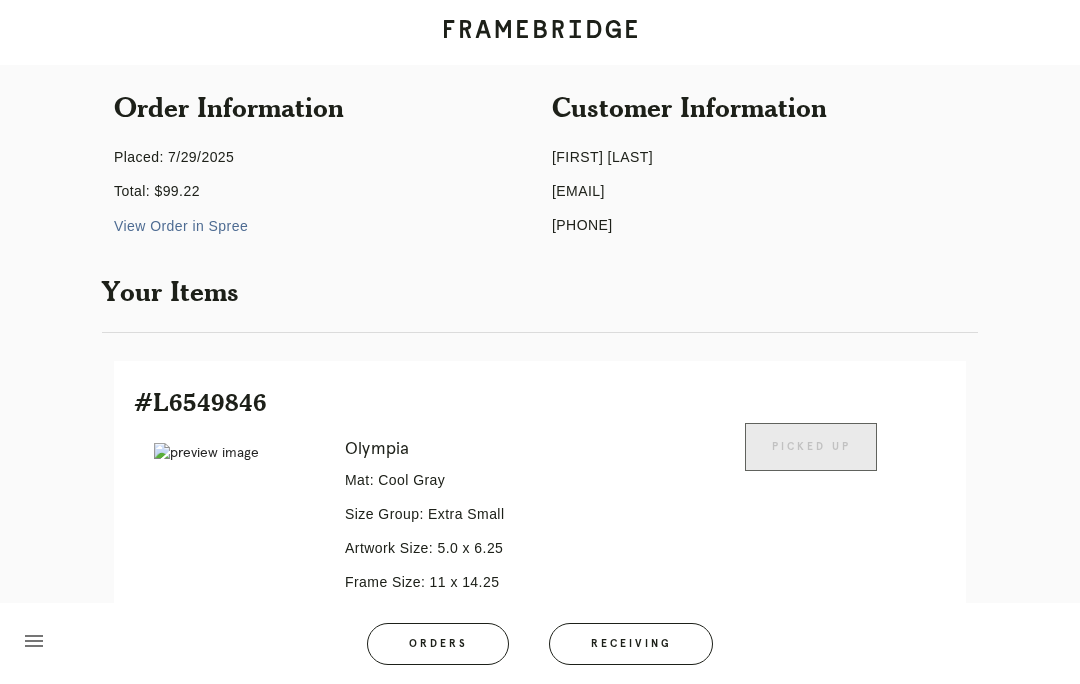 click on "Orders" at bounding box center (438, 644) 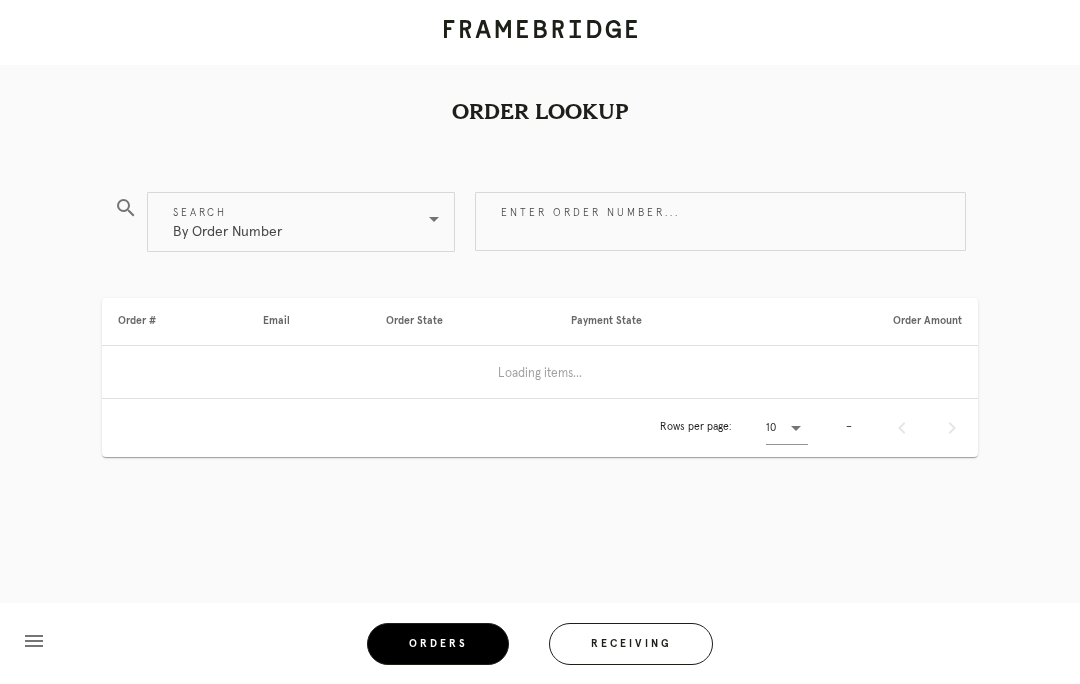 scroll, scrollTop: 0, scrollLeft: 0, axis: both 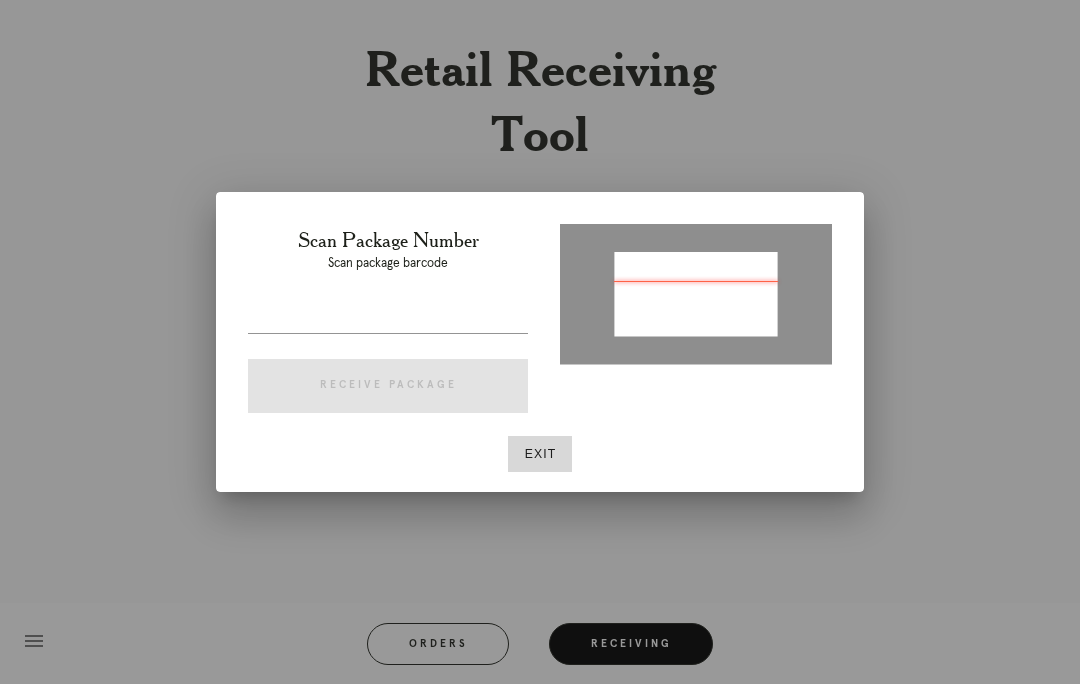 type on "P528284786583482" 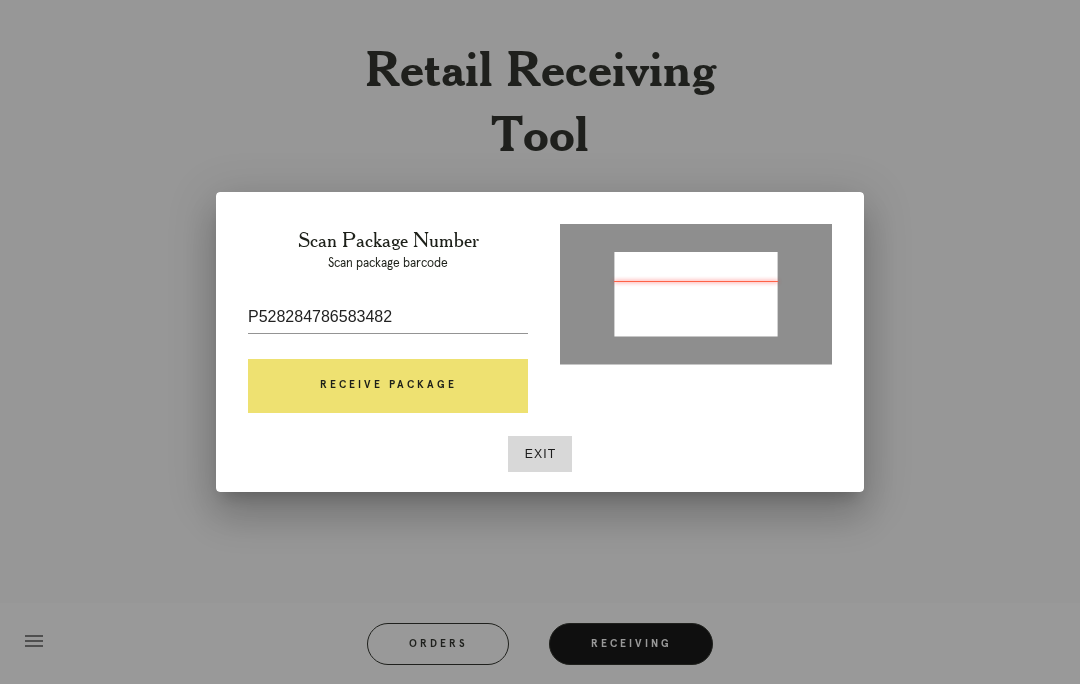 scroll, scrollTop: 84, scrollLeft: 0, axis: vertical 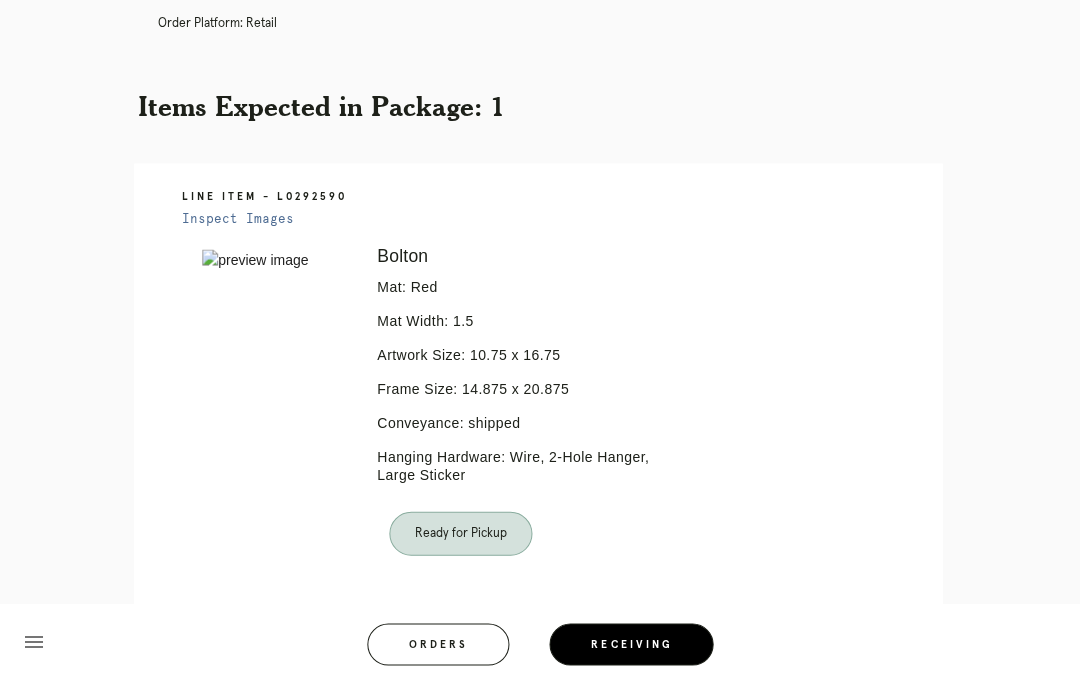 click on "Receiving" at bounding box center (631, 644) 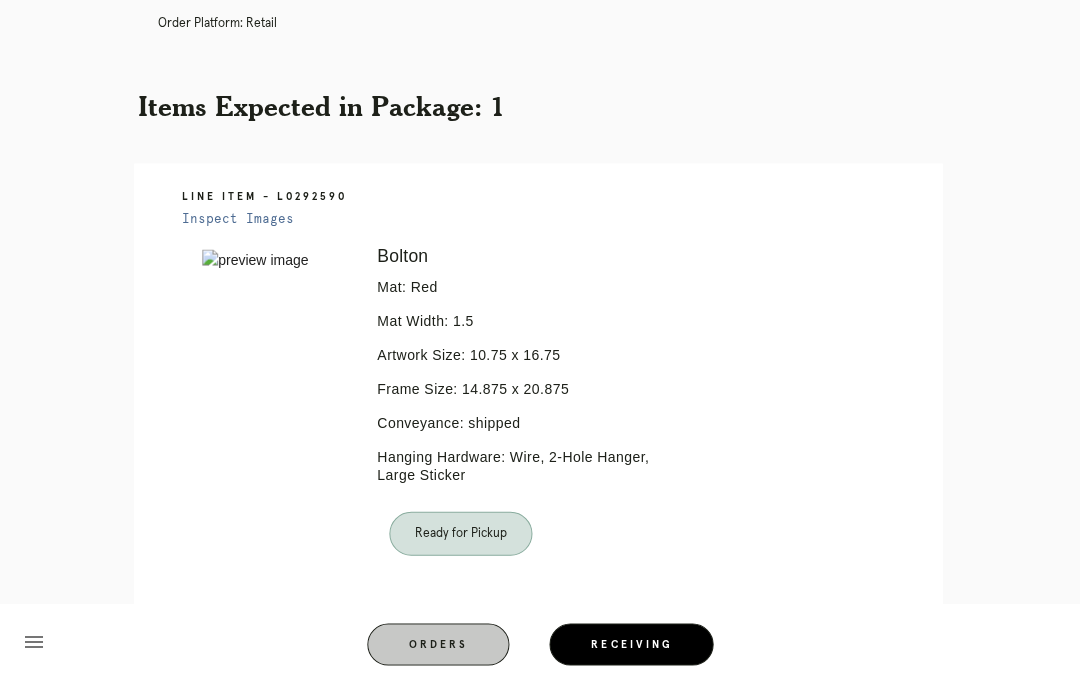scroll, scrollTop: 0, scrollLeft: 0, axis: both 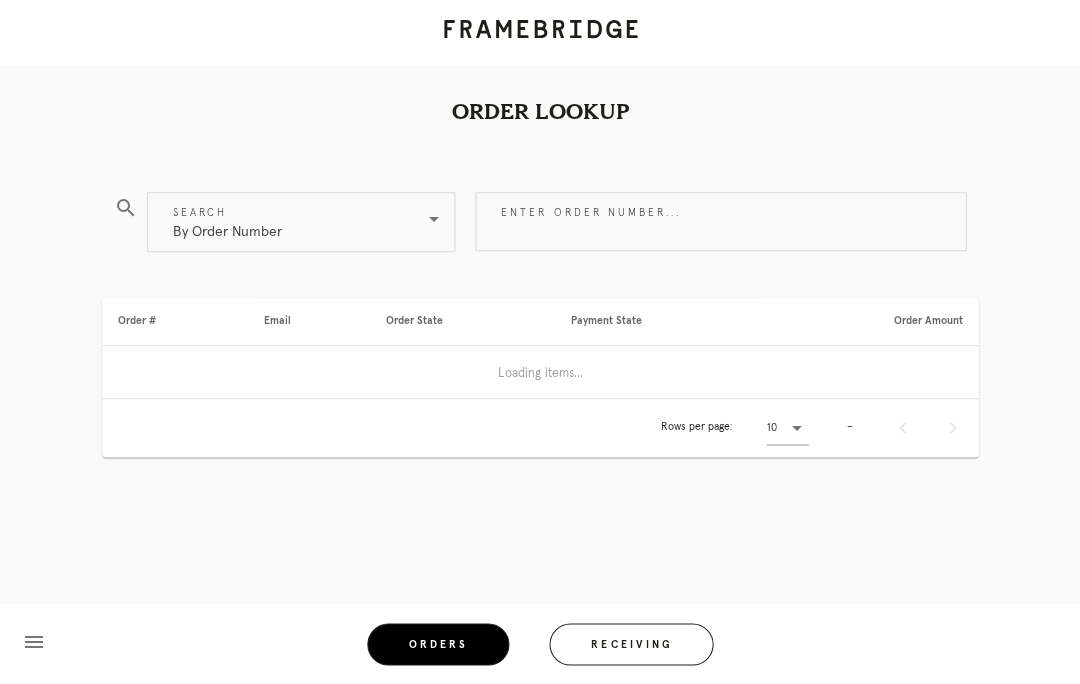 click on "Receiving" at bounding box center [631, 644] 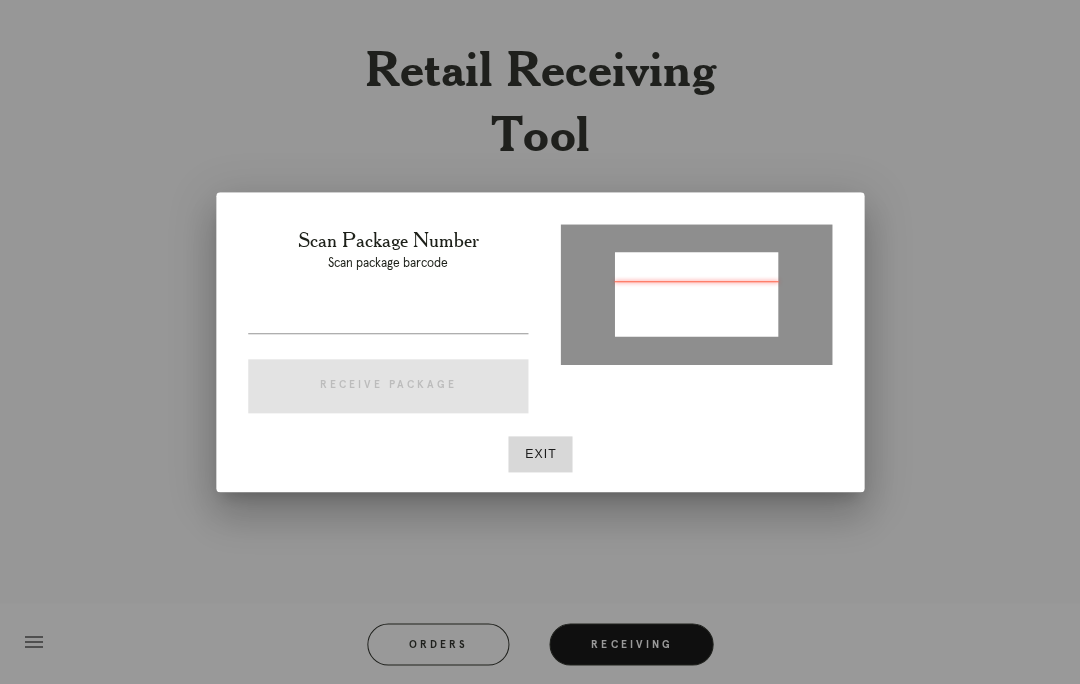 type on "P942914776442110" 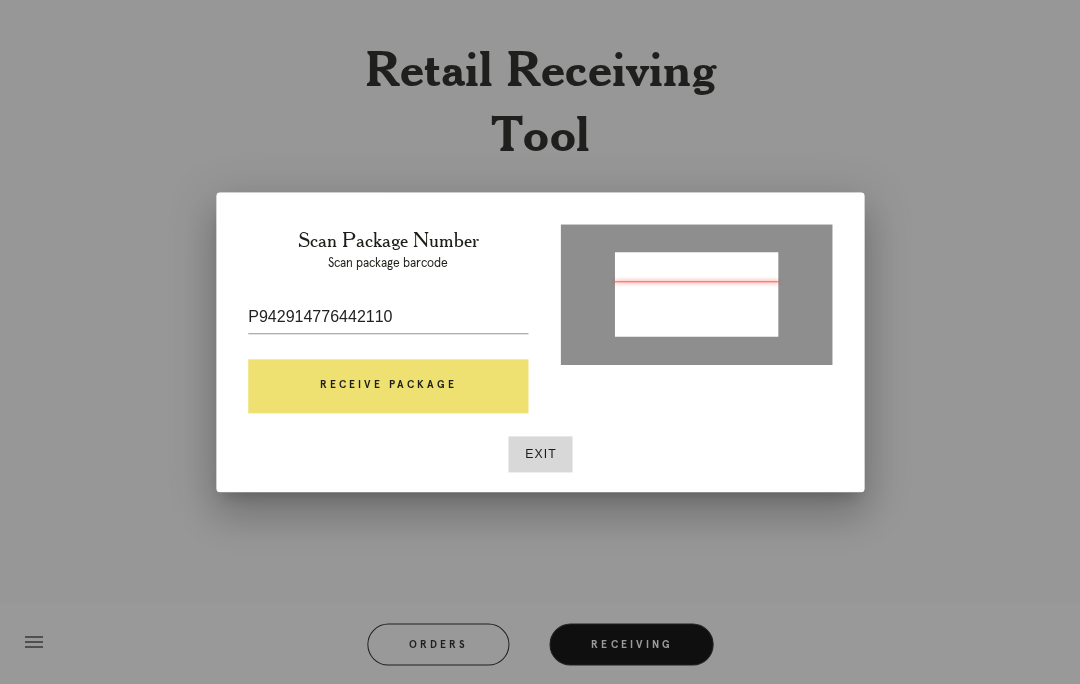 click on "Receive Package" at bounding box center (388, 386) 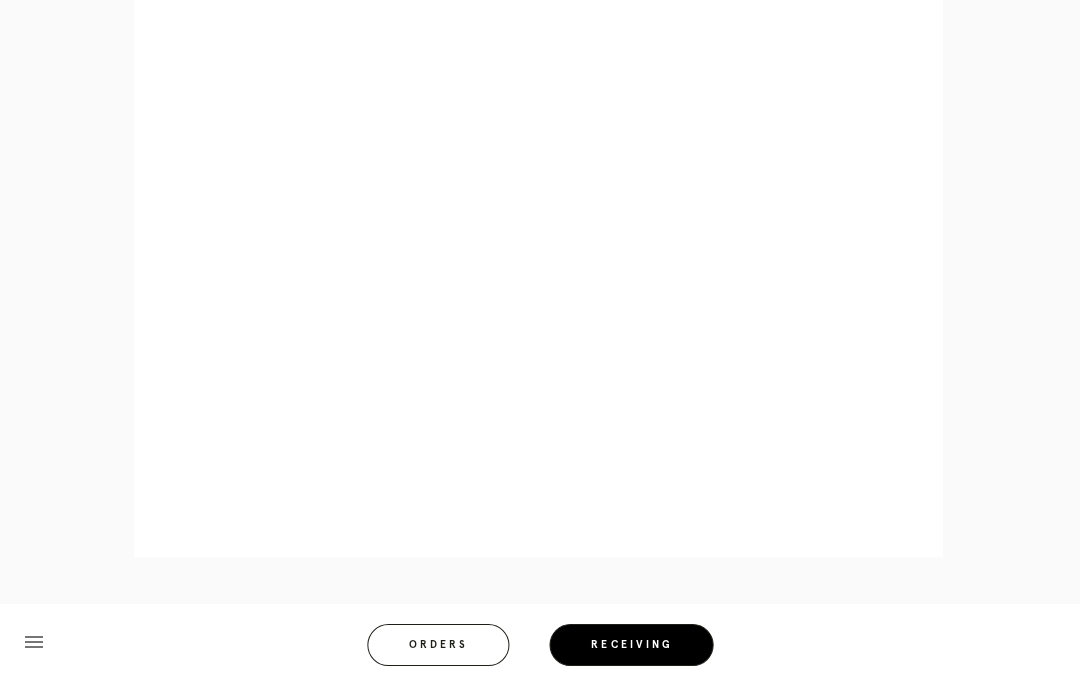 scroll, scrollTop: 858, scrollLeft: 0, axis: vertical 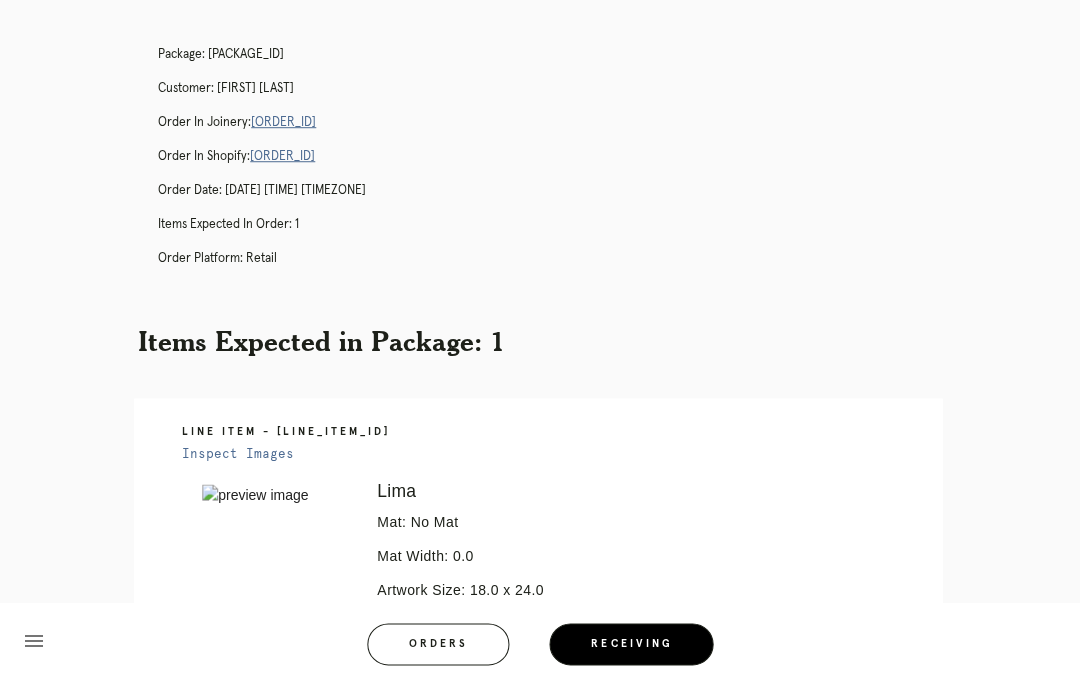 click on "Orders" at bounding box center (438, 644) 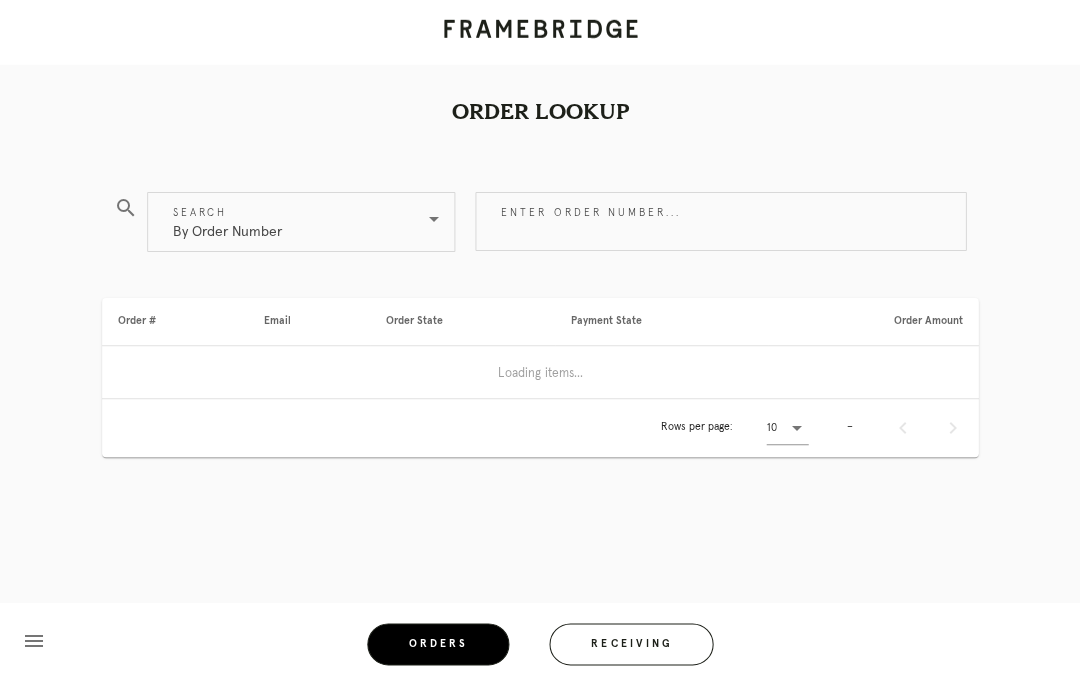 click on "Receiving" at bounding box center (631, 644) 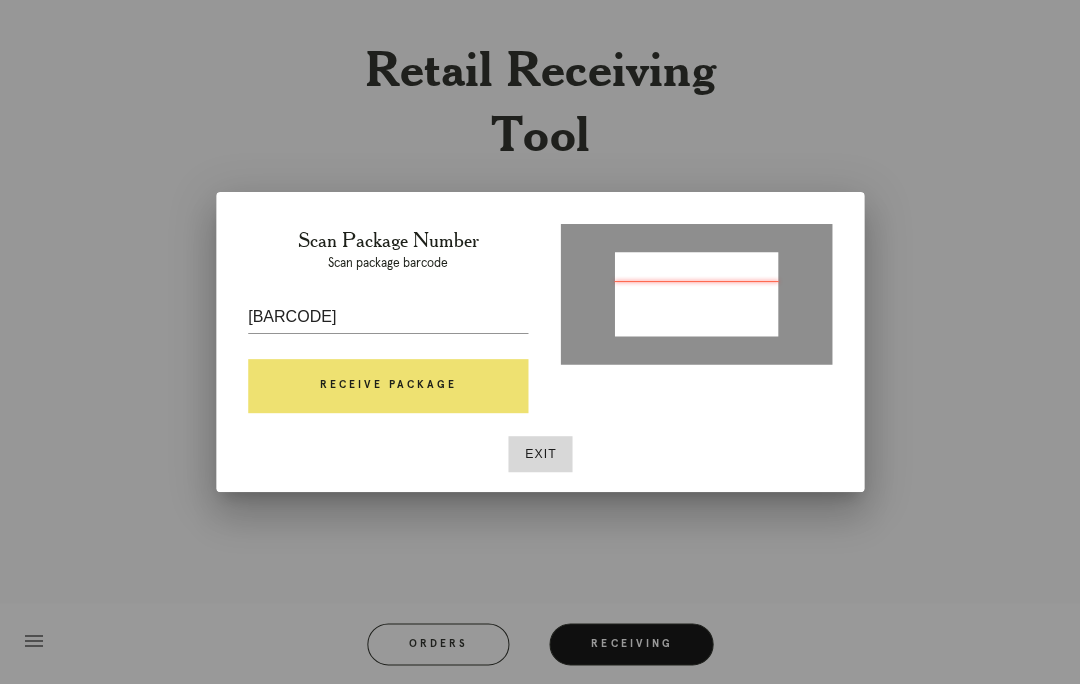 click on "Receive Package" at bounding box center [388, 386] 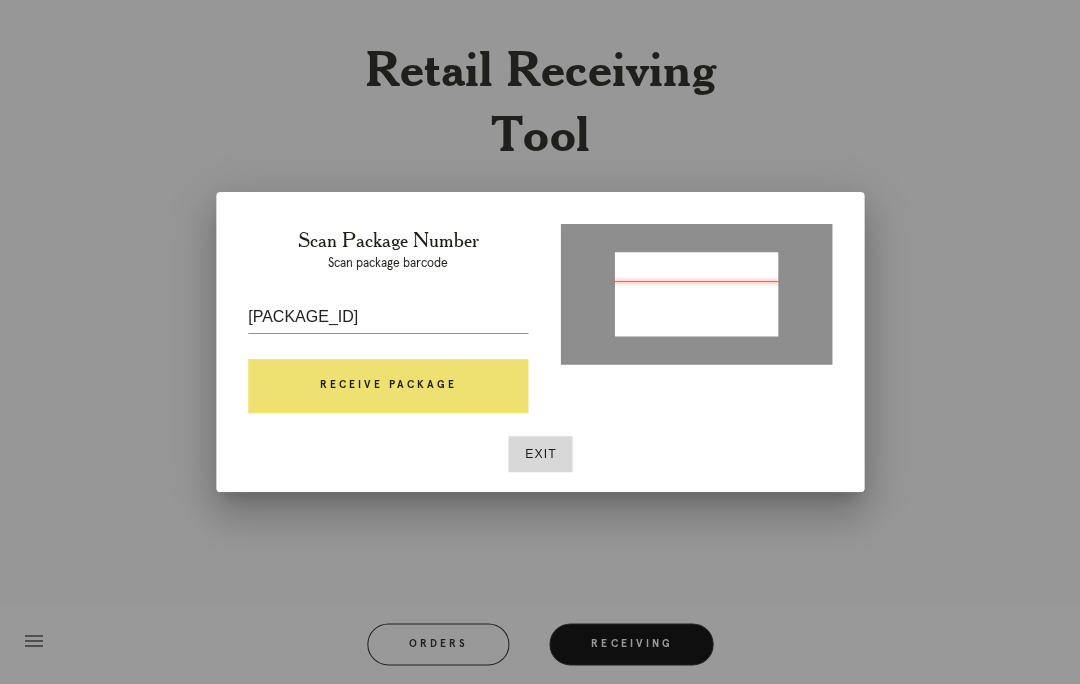 click on "Receive Package" at bounding box center (388, 386) 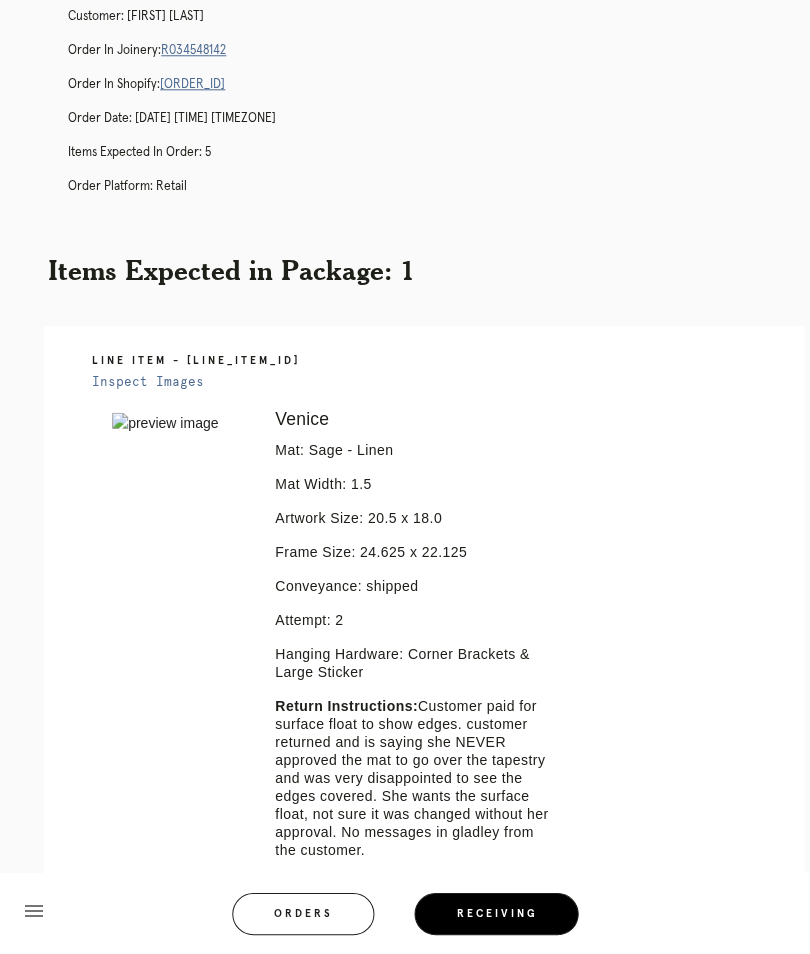scroll, scrollTop: 463, scrollLeft: 0, axis: vertical 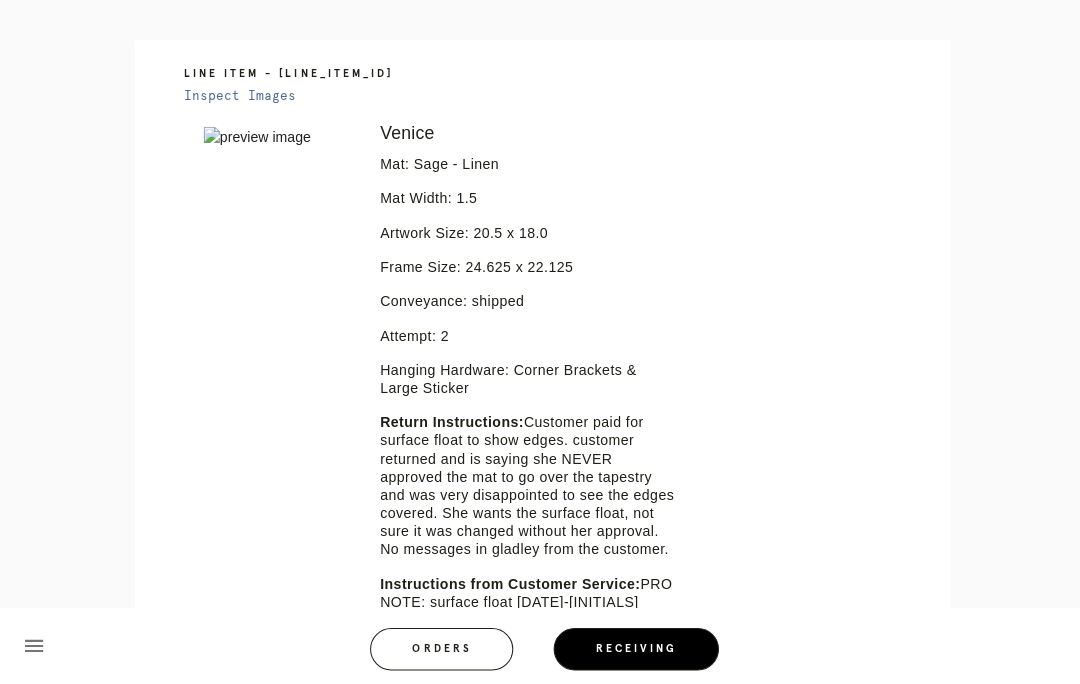 click on "Orders" at bounding box center [438, 644] 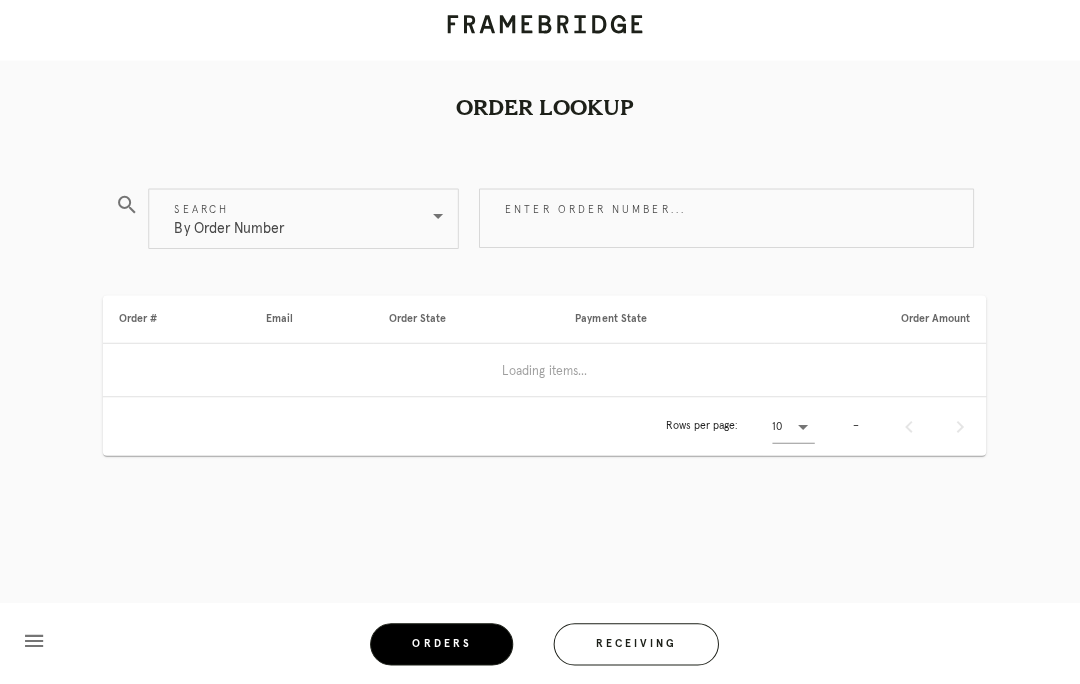 click on "Receiving" at bounding box center [631, 644] 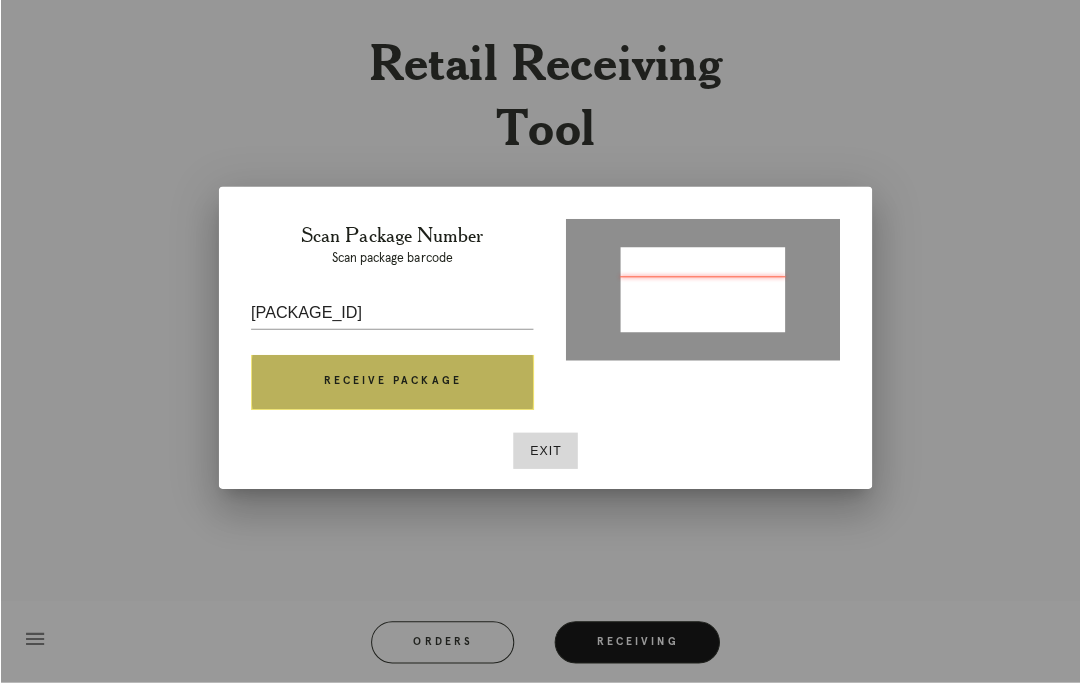 scroll, scrollTop: 87, scrollLeft: 0, axis: vertical 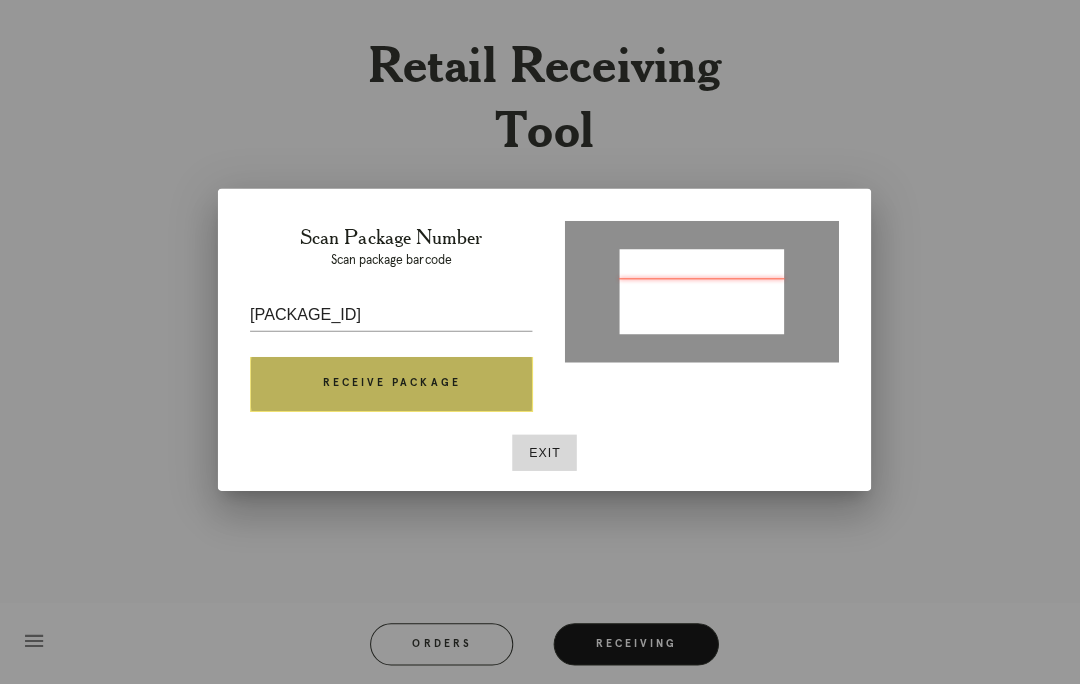type on "[PACKAGE_ID]" 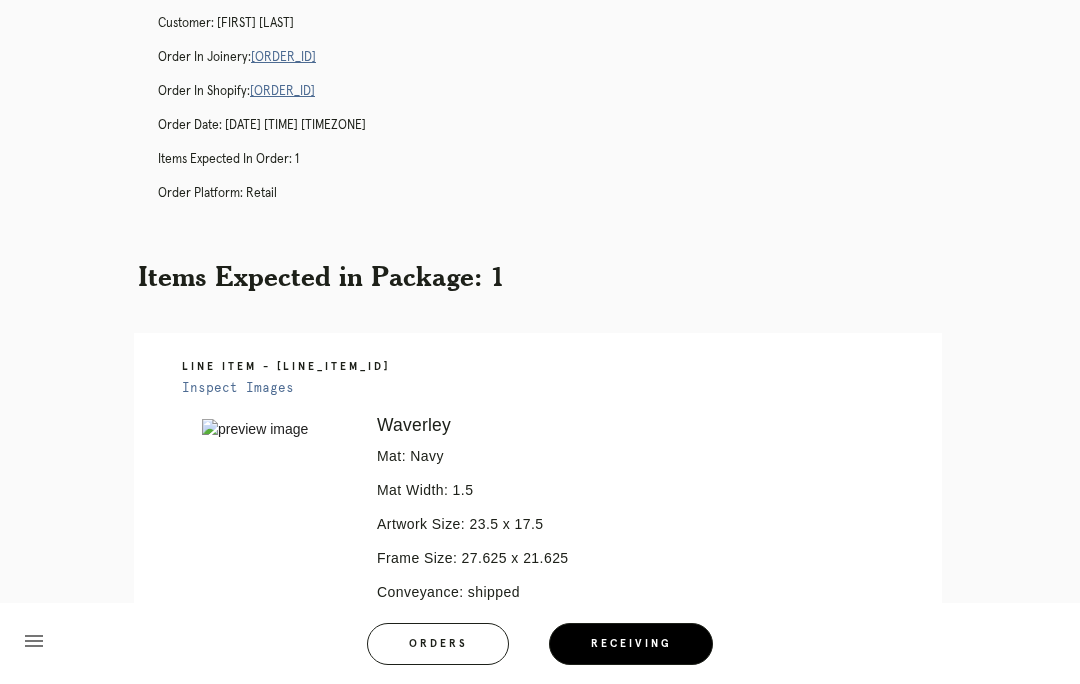scroll, scrollTop: 0, scrollLeft: 0, axis: both 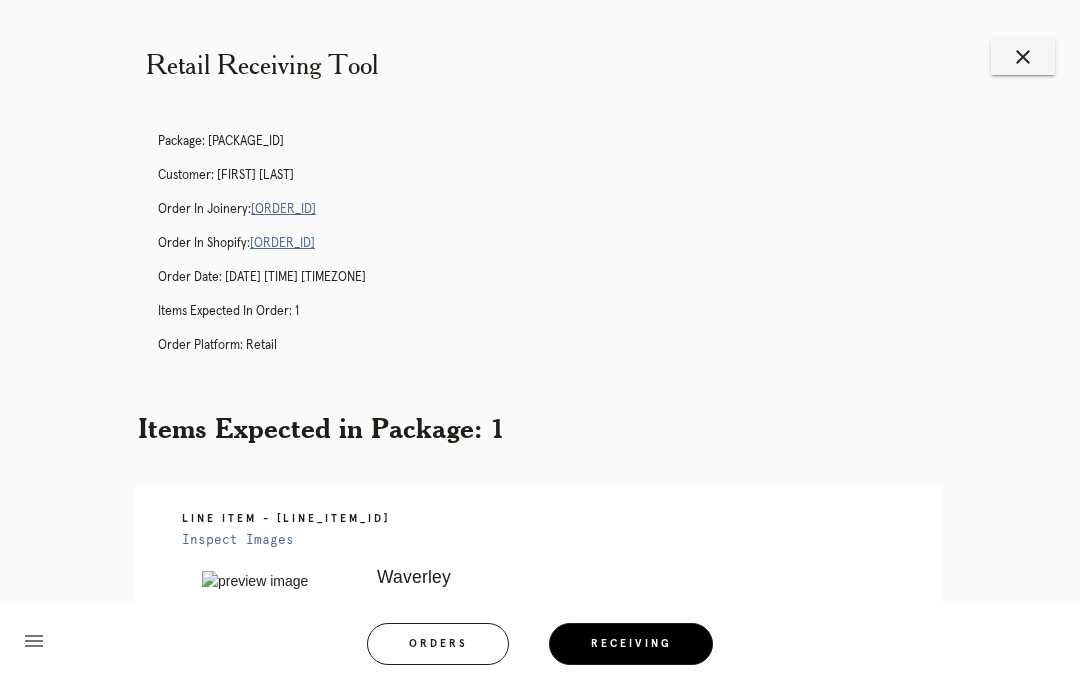 click on "Package: [PACKAGE_ID]   Customer: [FIRST] [LAST]
Order in Joinery:
[ORDER_ID]
Order in Shopify:
[ORDER_ID]
Order Date:
[DATE]  [TIME] [TIMEZONE]
Items Expected in Order: 1   Order Platform: retail" at bounding box center (560, 252) 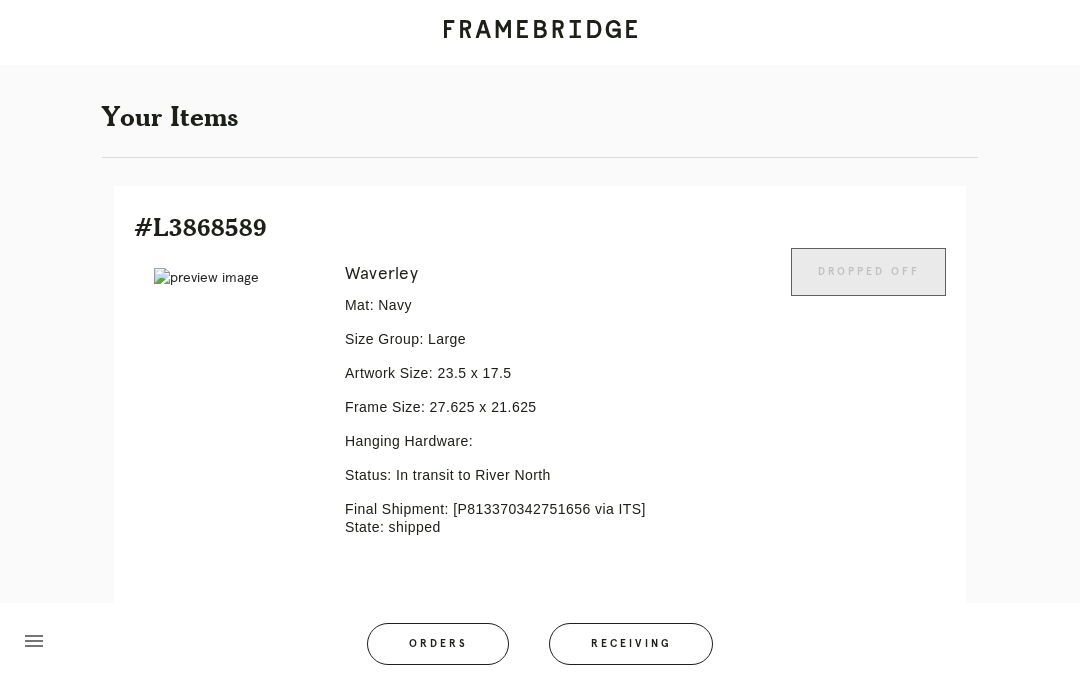 scroll, scrollTop: 0, scrollLeft: 0, axis: both 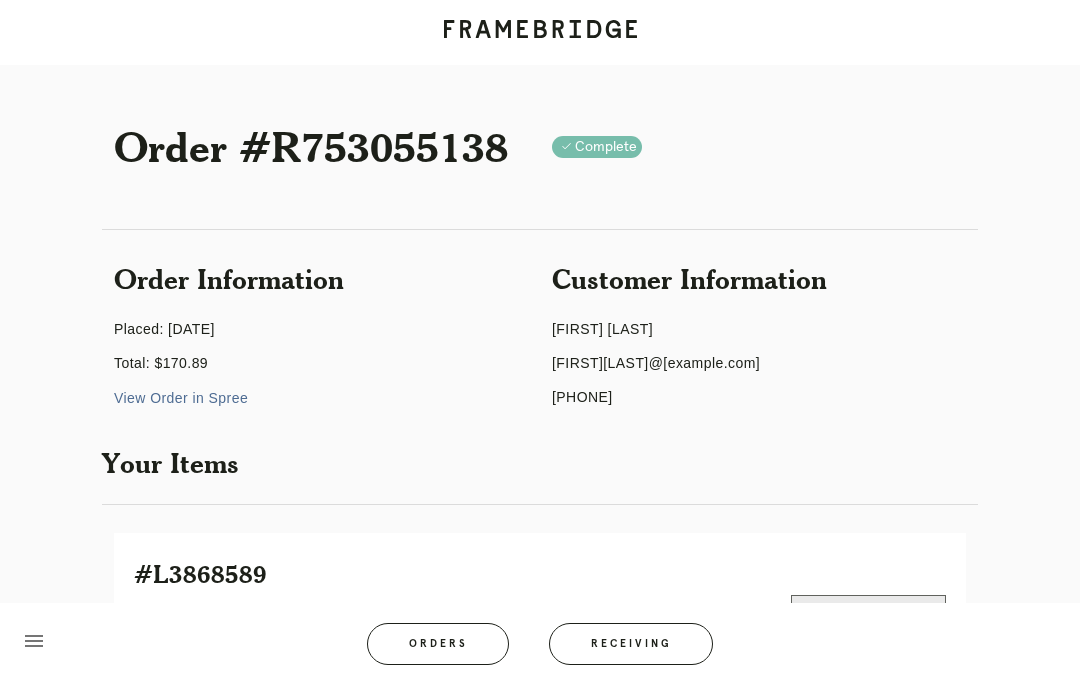 click on "Receiving" at bounding box center (631, 644) 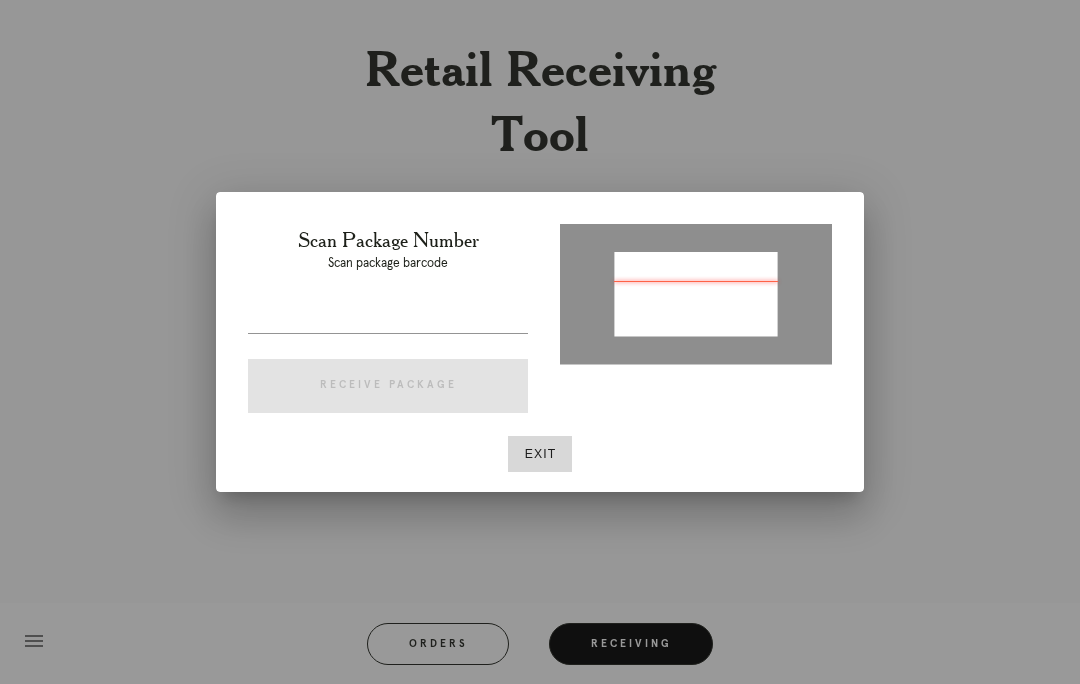 type on "P675488184465790" 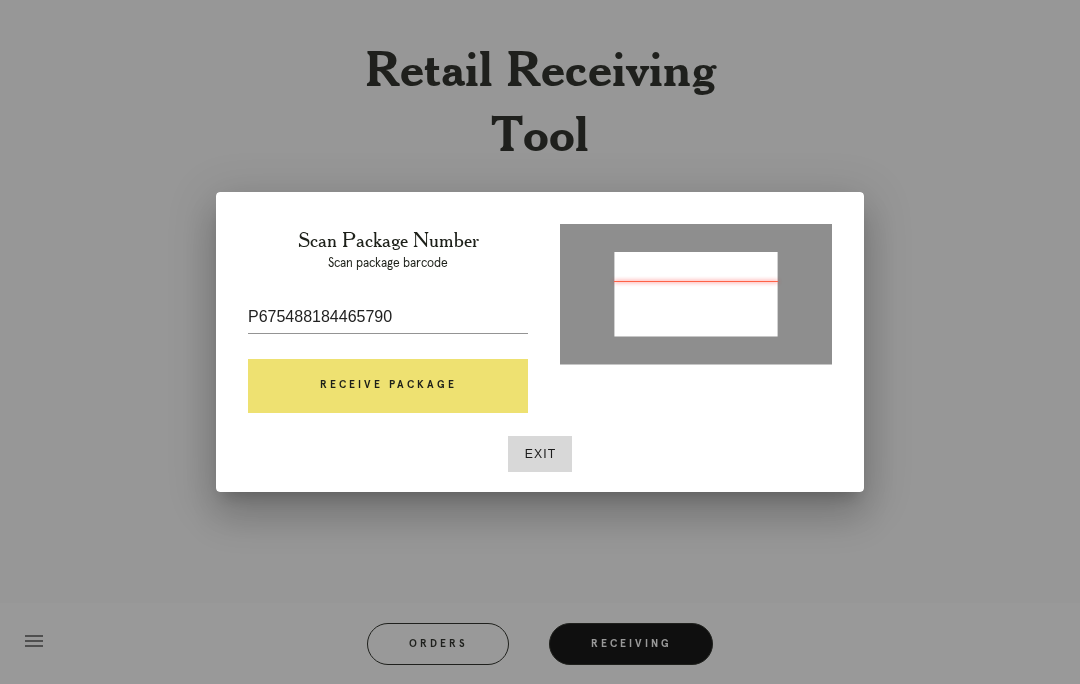 click on "Receive Package" at bounding box center (388, 386) 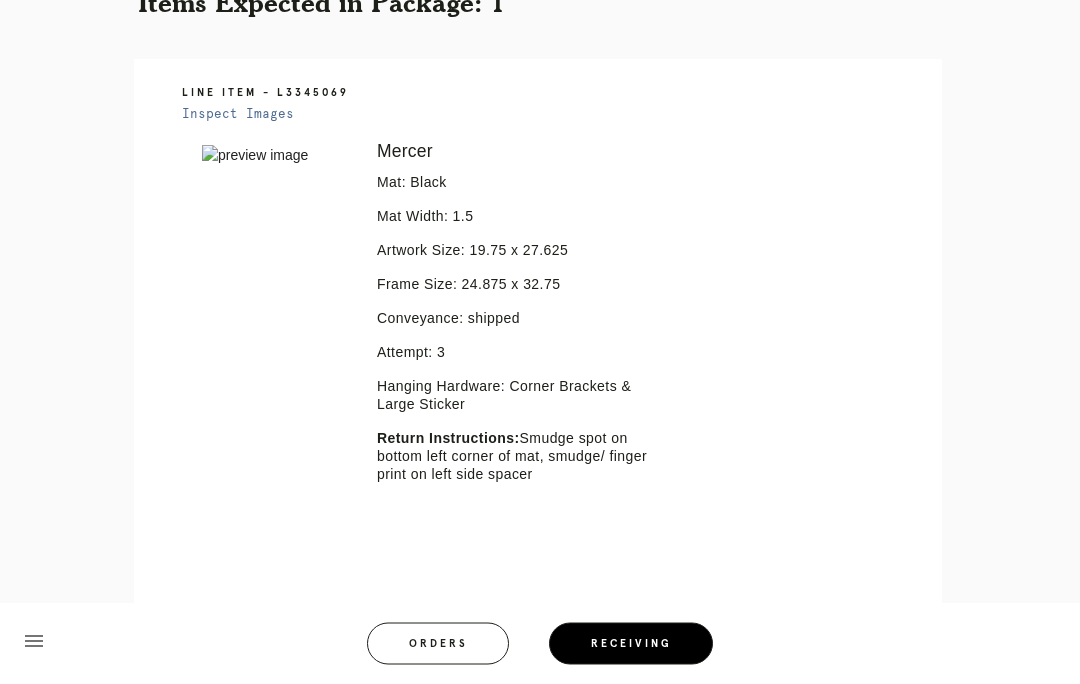 scroll, scrollTop: 513, scrollLeft: 0, axis: vertical 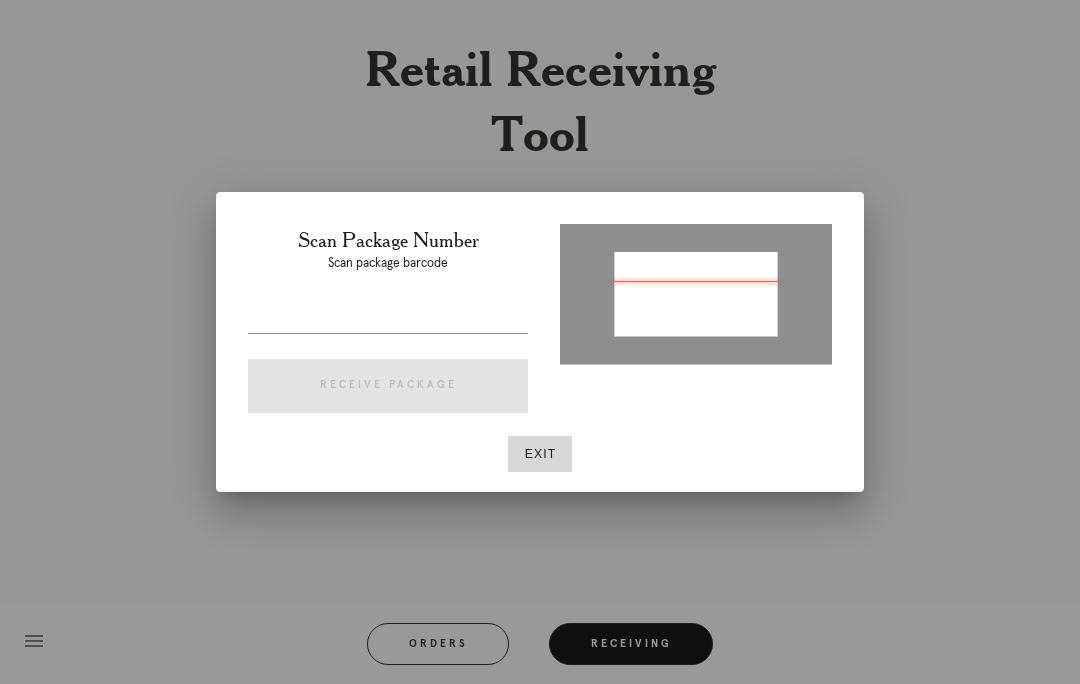 click on "Exit" at bounding box center (540, 454) 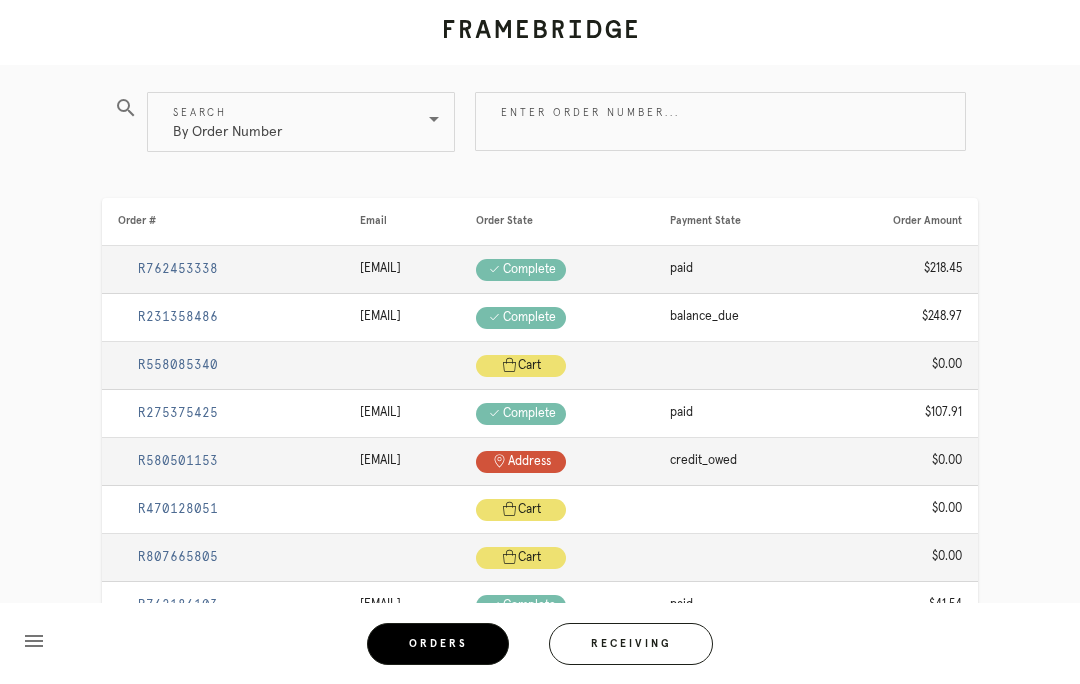 click on "menu
Orders
Receiving
Logged in as:   darby.finch@framebridge.com   River North
Logout" at bounding box center (540, 650) 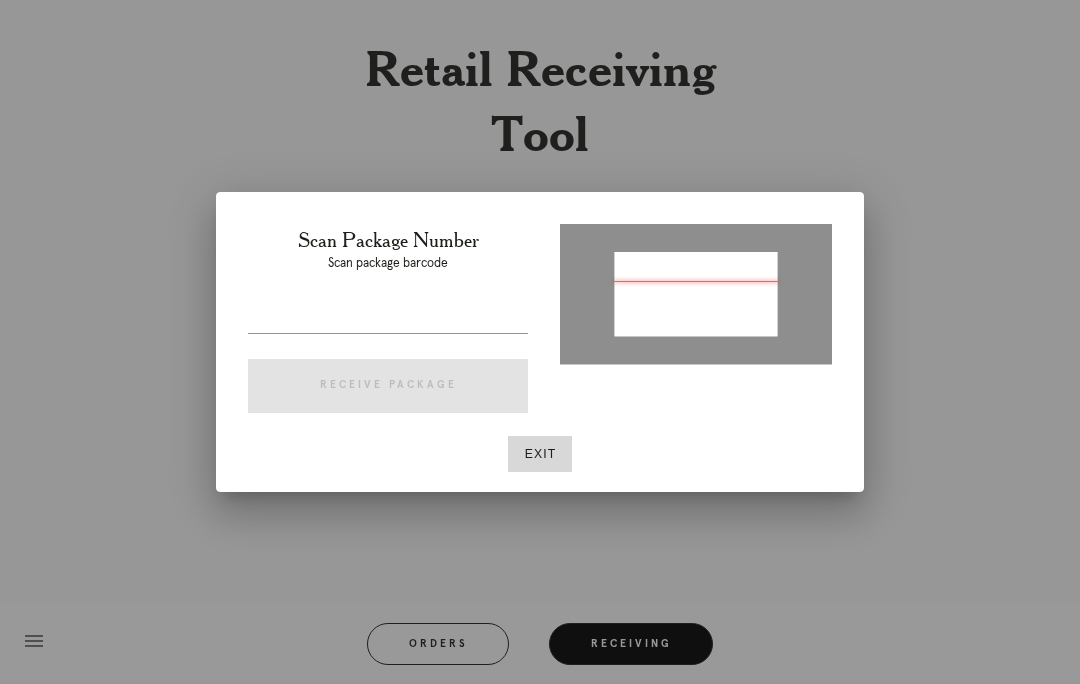 type on "P675488184465790" 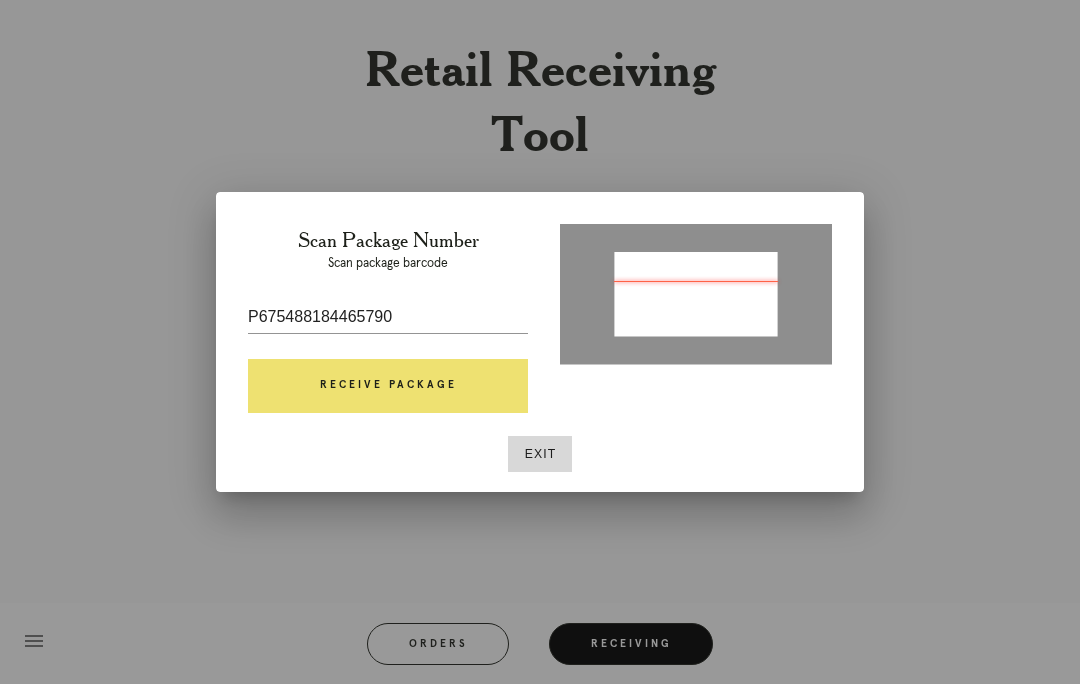 click on "Receive Package" at bounding box center [388, 386] 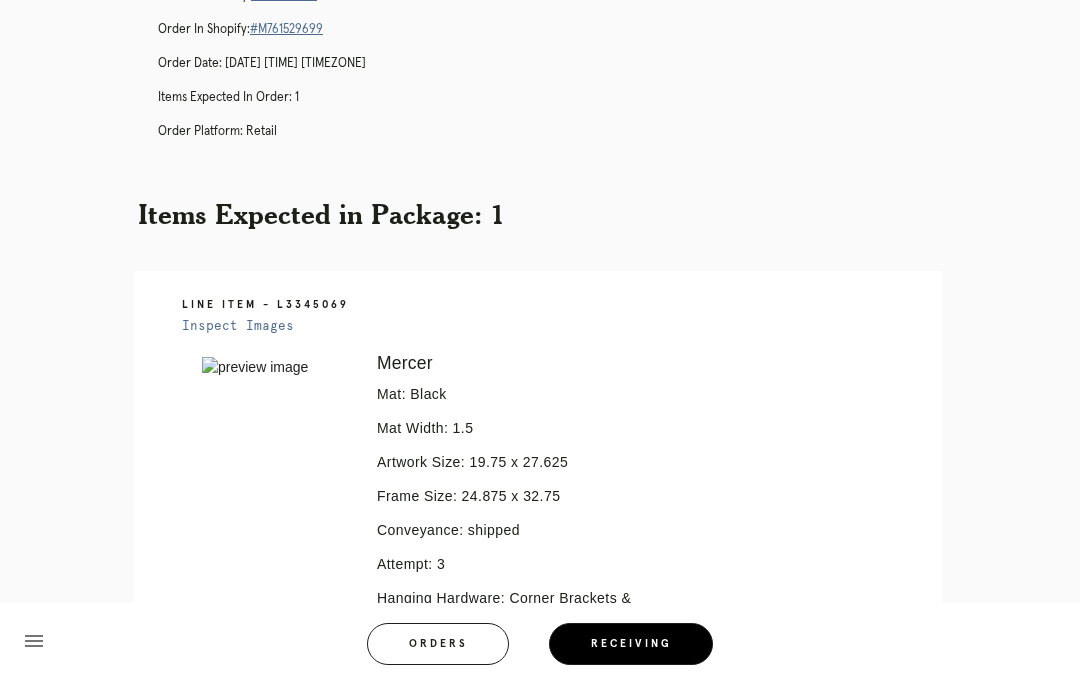 scroll, scrollTop: 486, scrollLeft: 0, axis: vertical 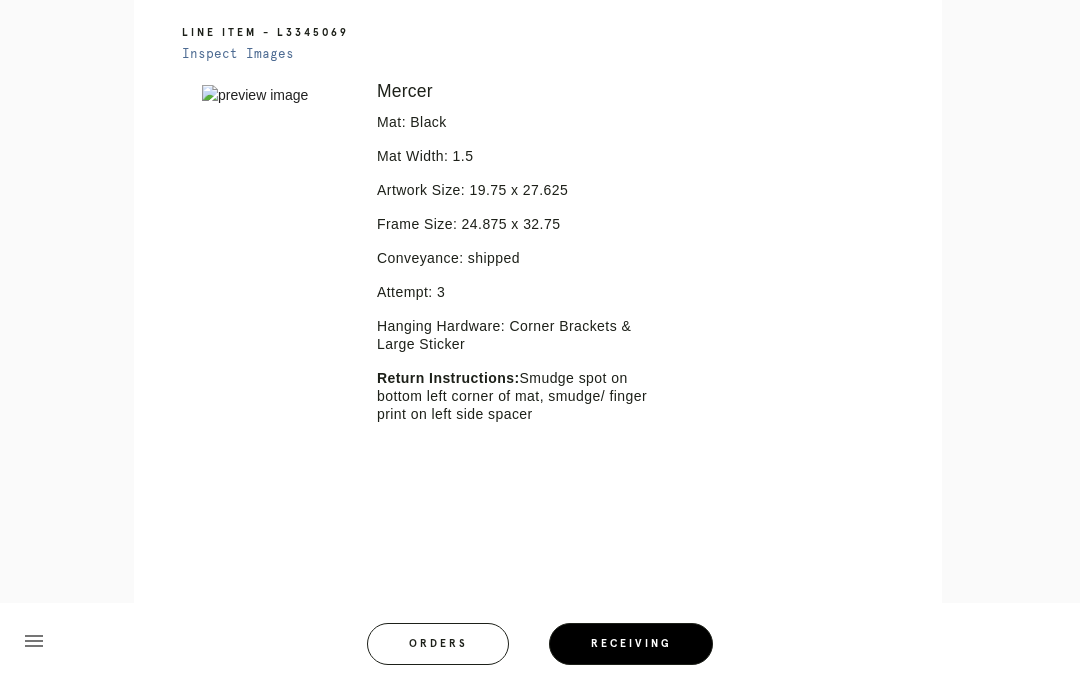 click on "menu
Orders
Receiving
Logged in as:   darby.finch@framebridge.com   River North
Logout" at bounding box center (540, 650) 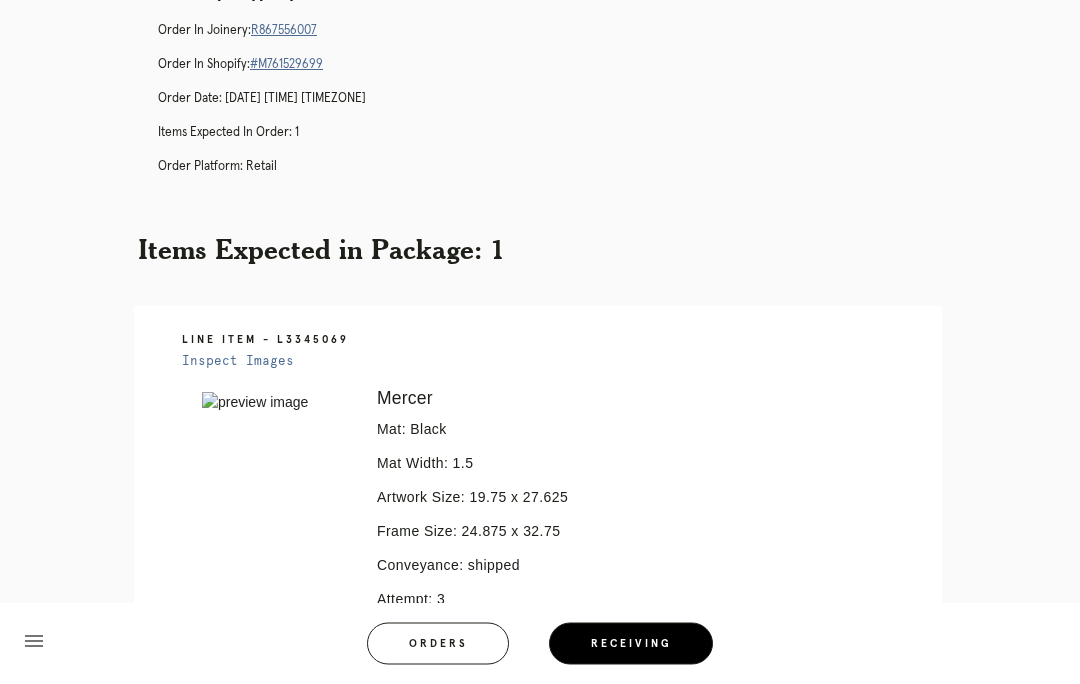scroll, scrollTop: 0, scrollLeft: 0, axis: both 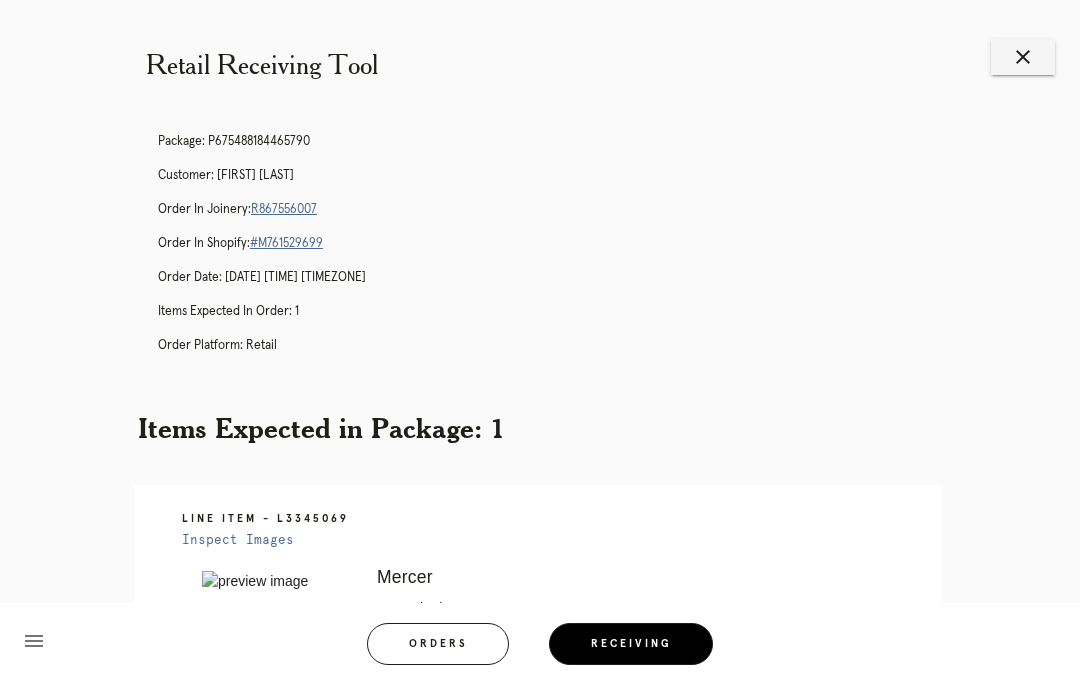 click on "R867556007" at bounding box center (284, 209) 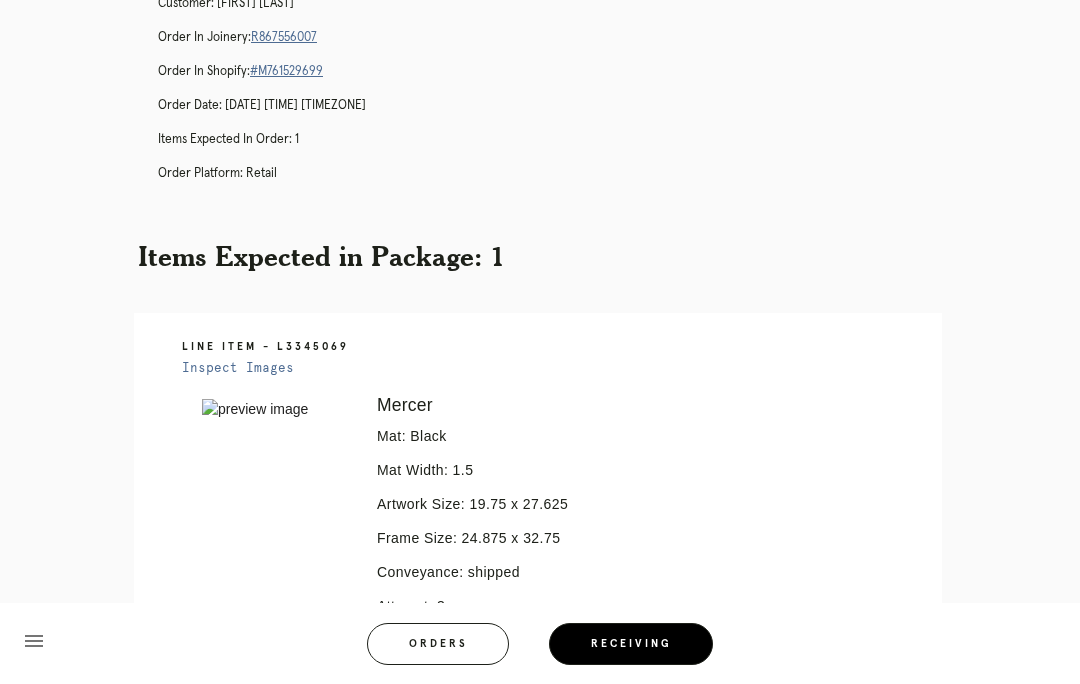scroll, scrollTop: 0, scrollLeft: 0, axis: both 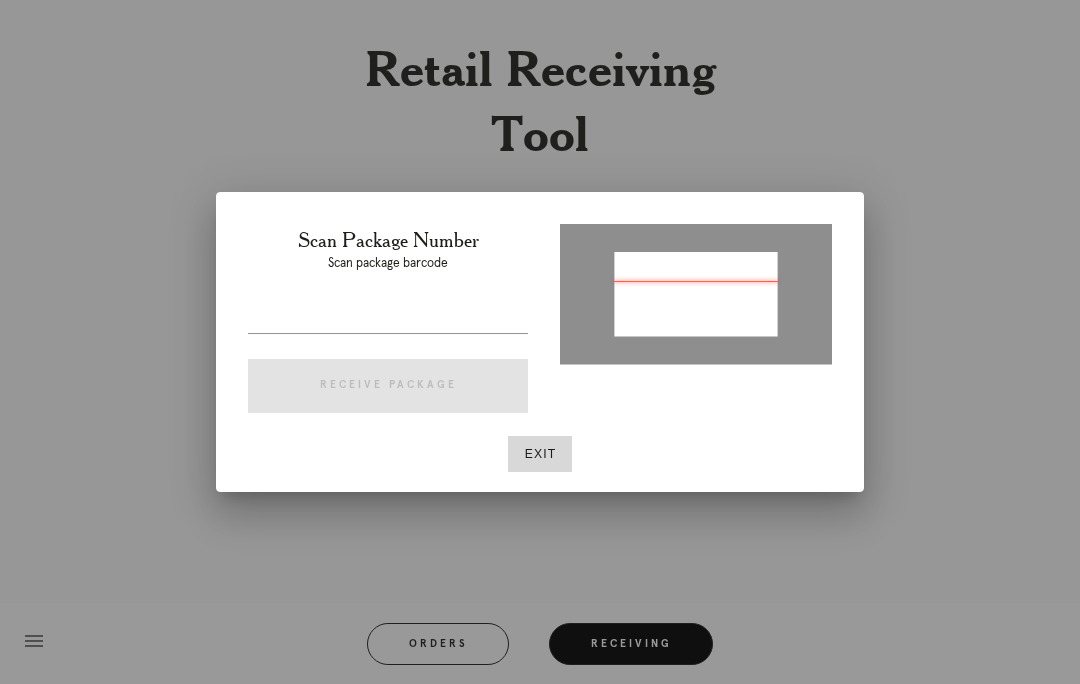 type on "P675488184465790" 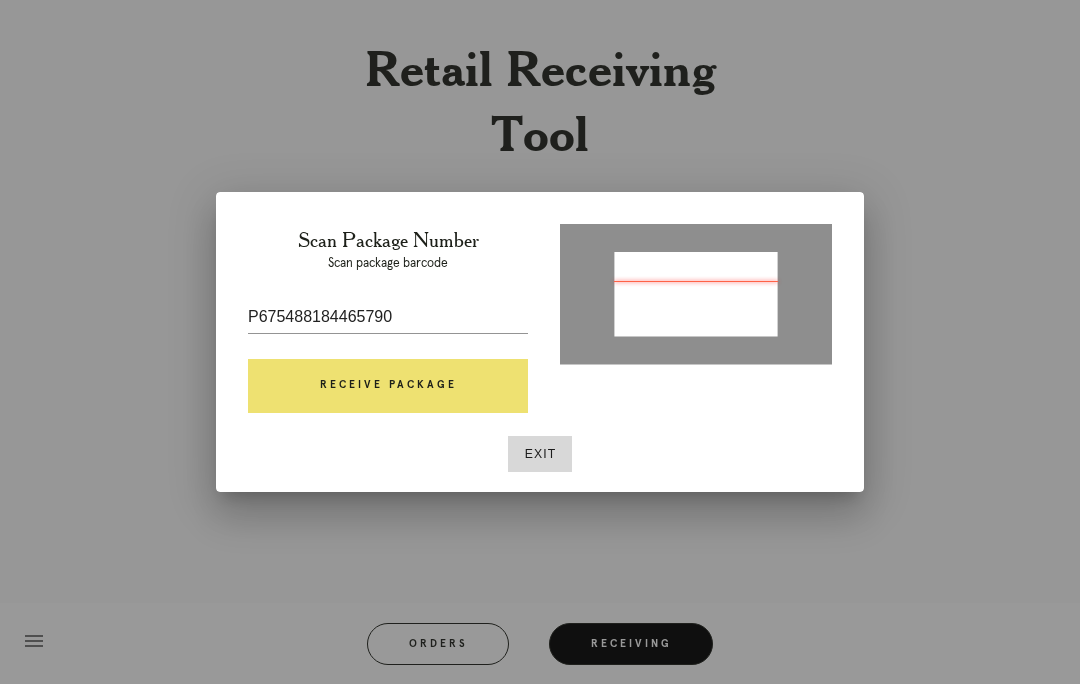 click on "Scan Package Number   Scan package barcode   P675488184465790   Receive Package" at bounding box center (388, 324) 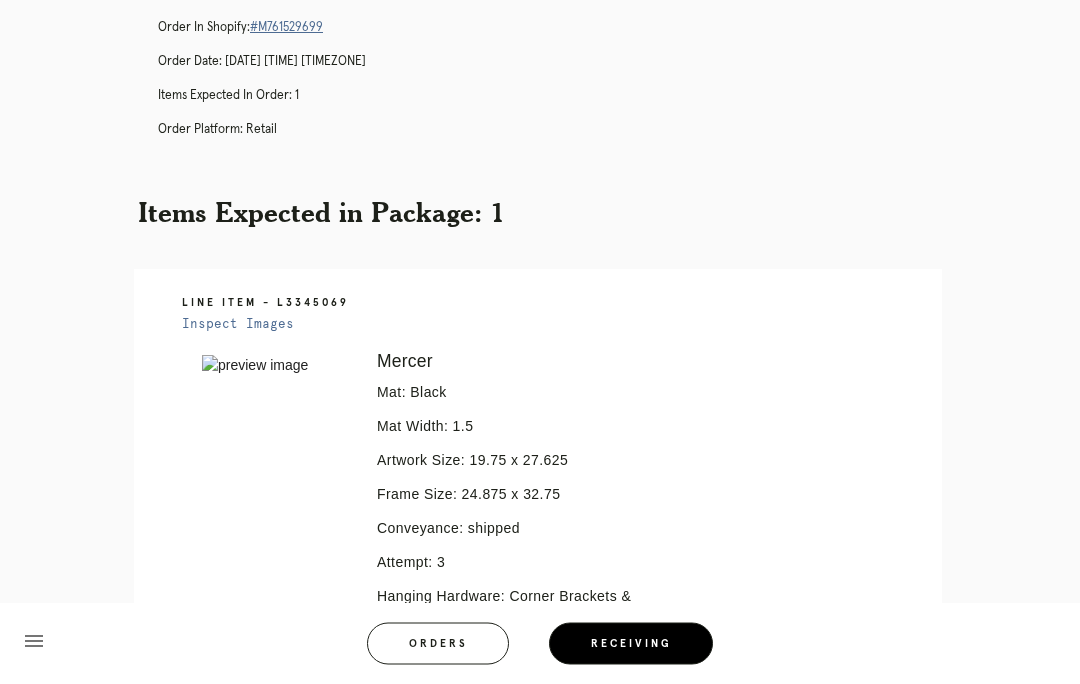 scroll, scrollTop: 83, scrollLeft: 0, axis: vertical 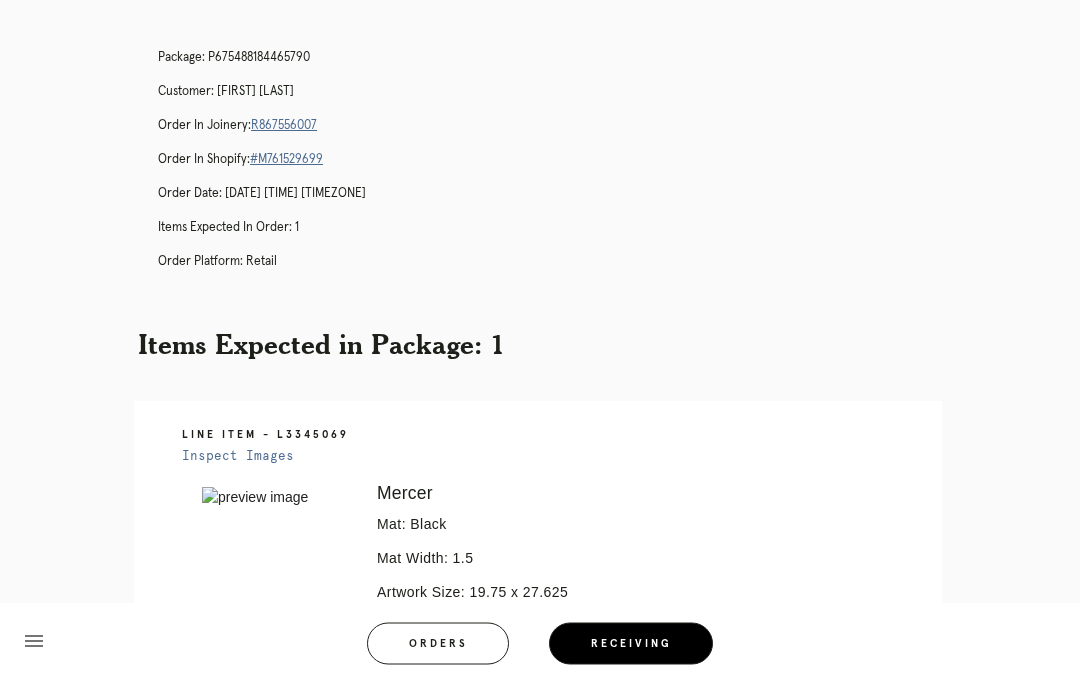 click on "#M761529699" at bounding box center [286, 160] 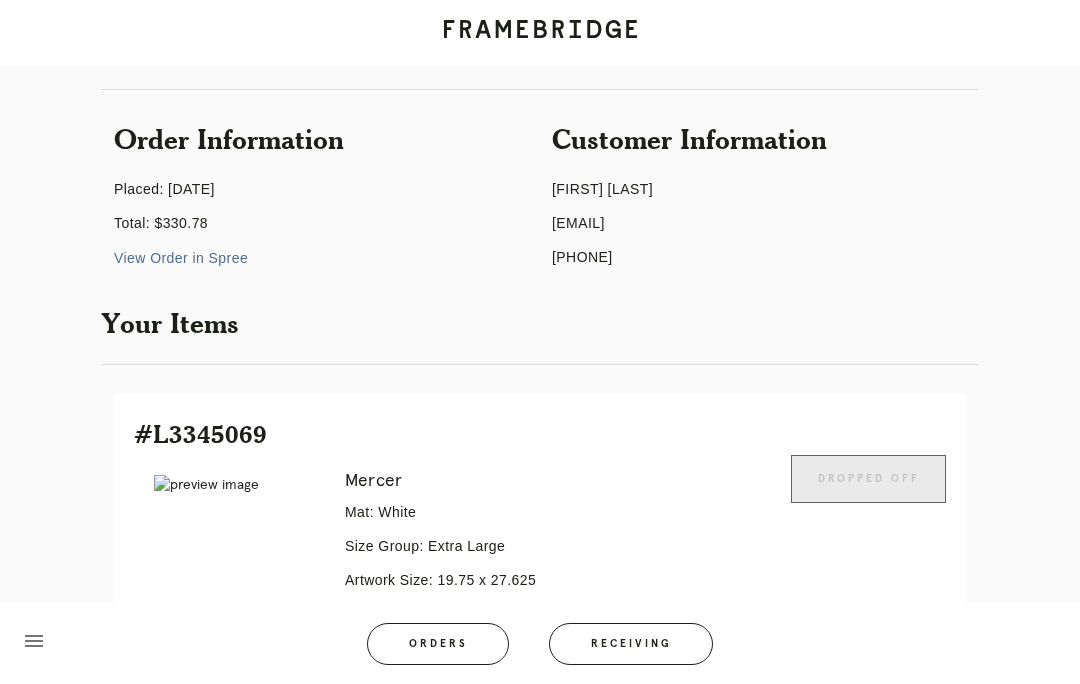 scroll, scrollTop: 0, scrollLeft: 0, axis: both 